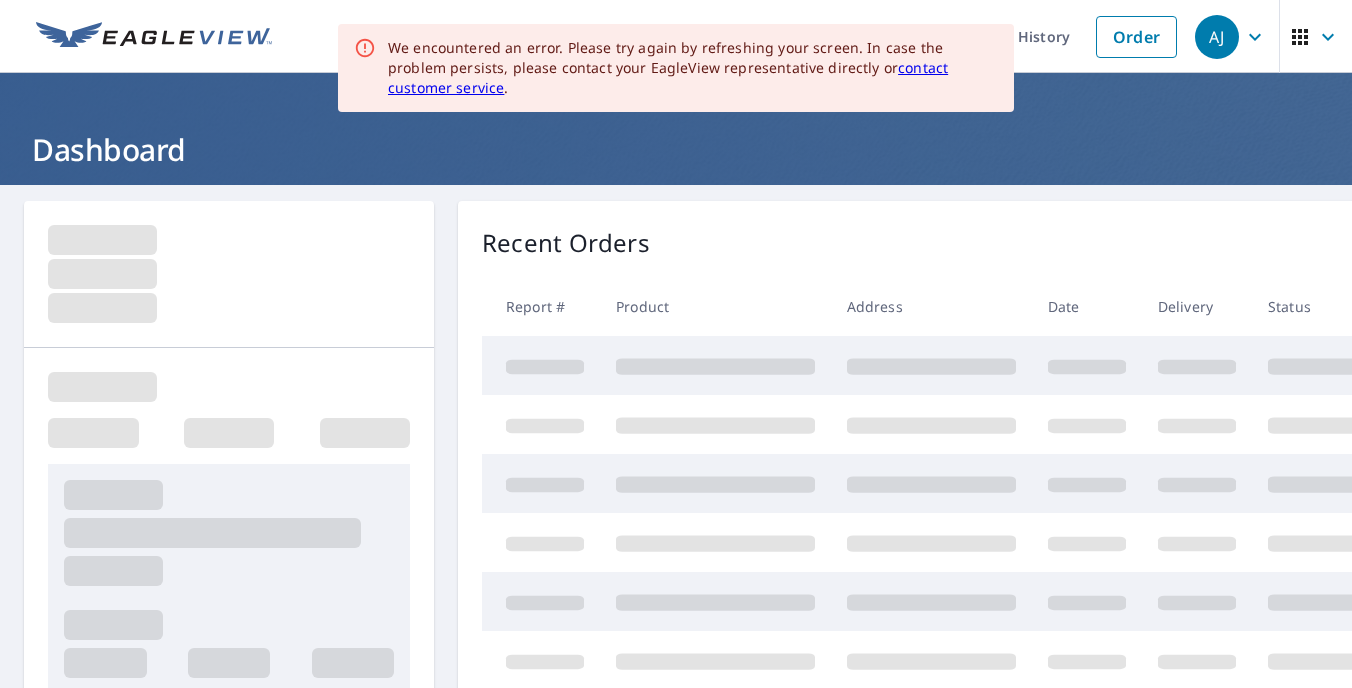 scroll, scrollTop: 0, scrollLeft: 0, axis: both 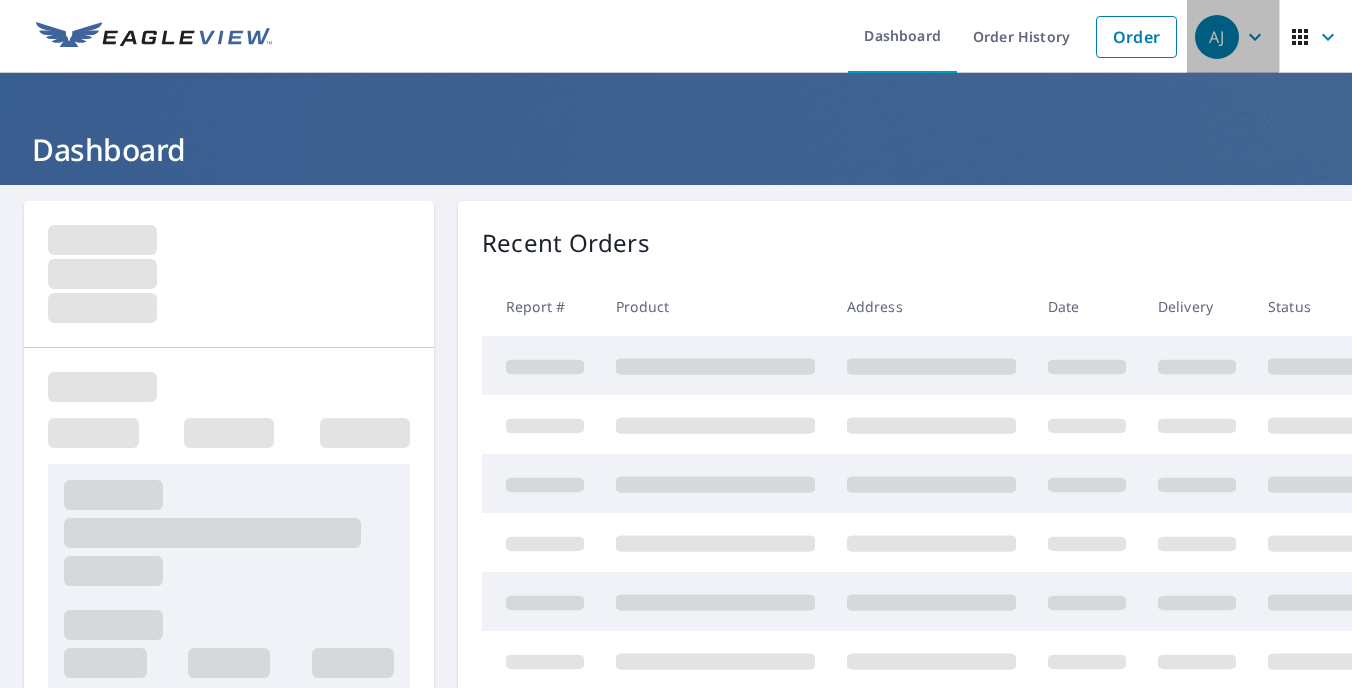 click 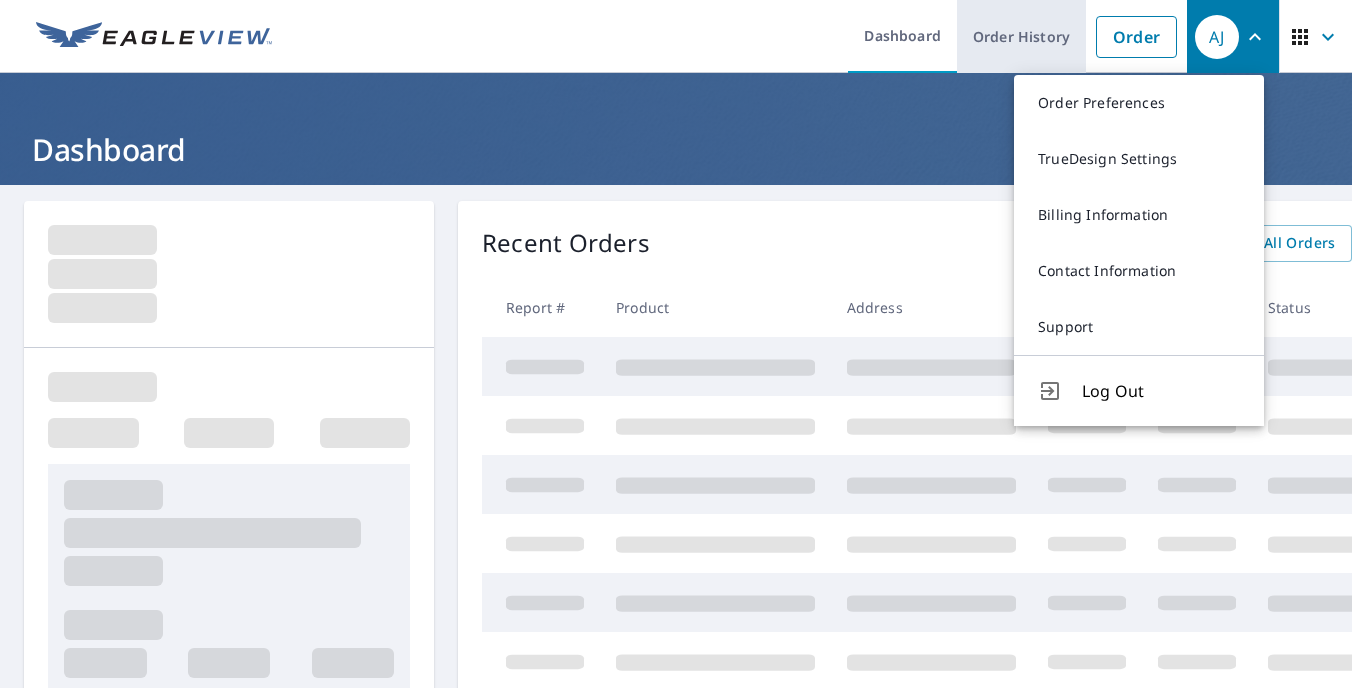 click on "Order History" at bounding box center [1021, 36] 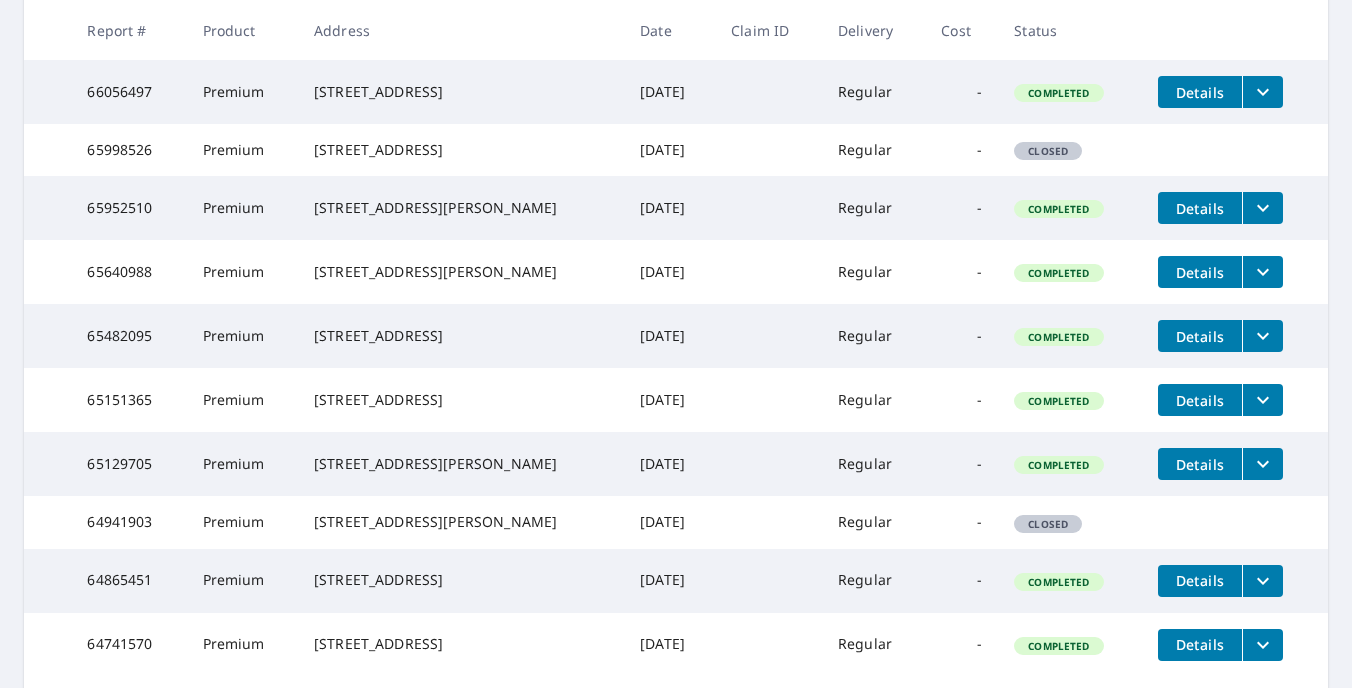 scroll, scrollTop: 0, scrollLeft: 0, axis: both 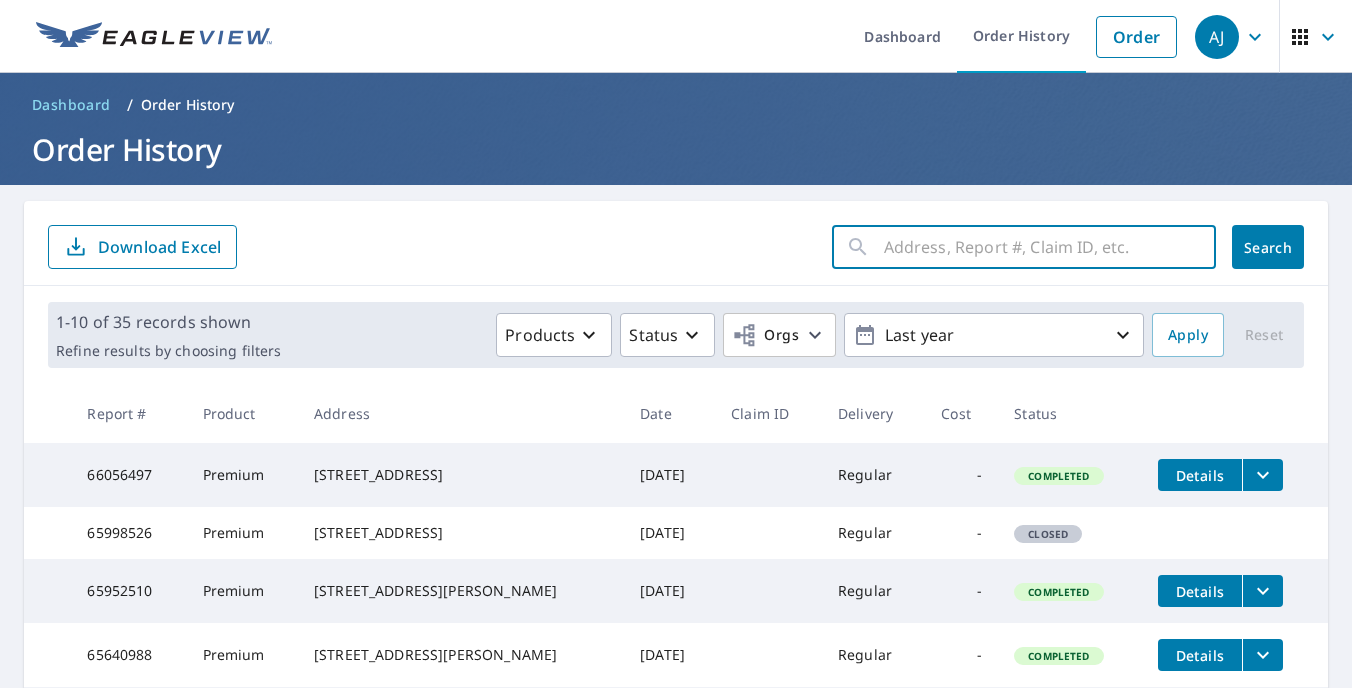 click at bounding box center [1050, 247] 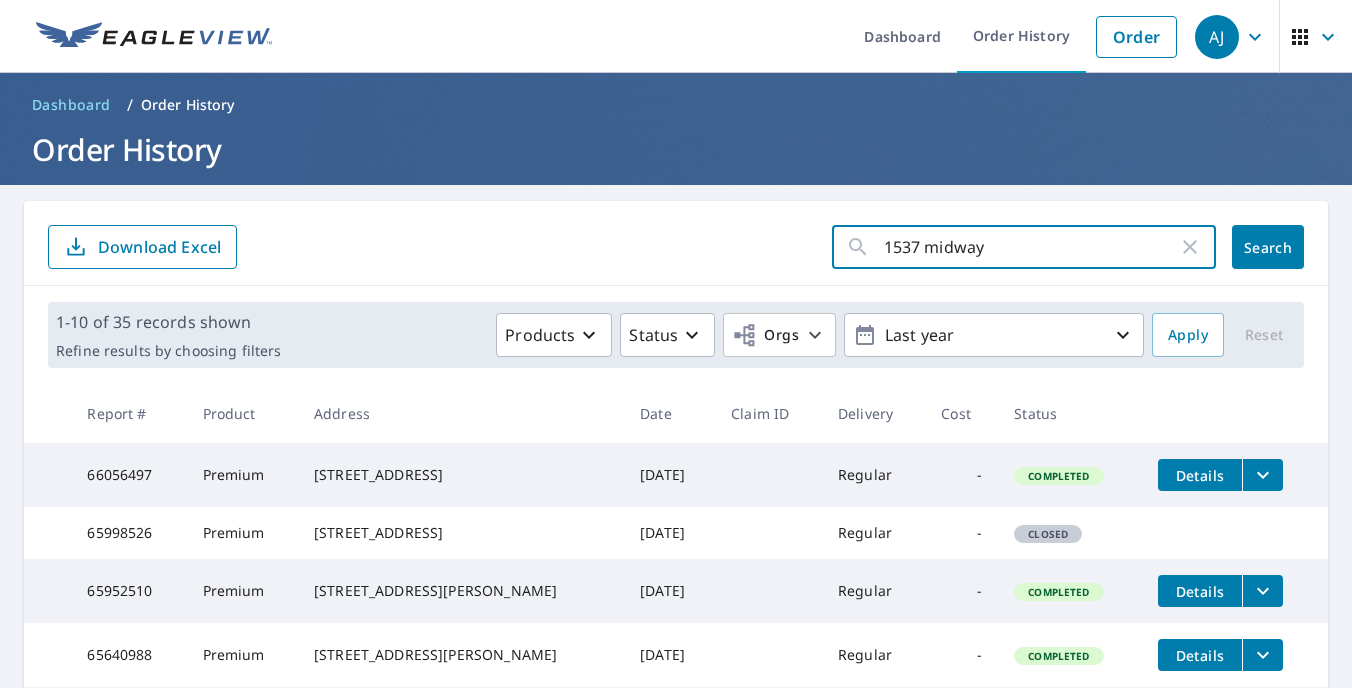 type on "1537 midway" 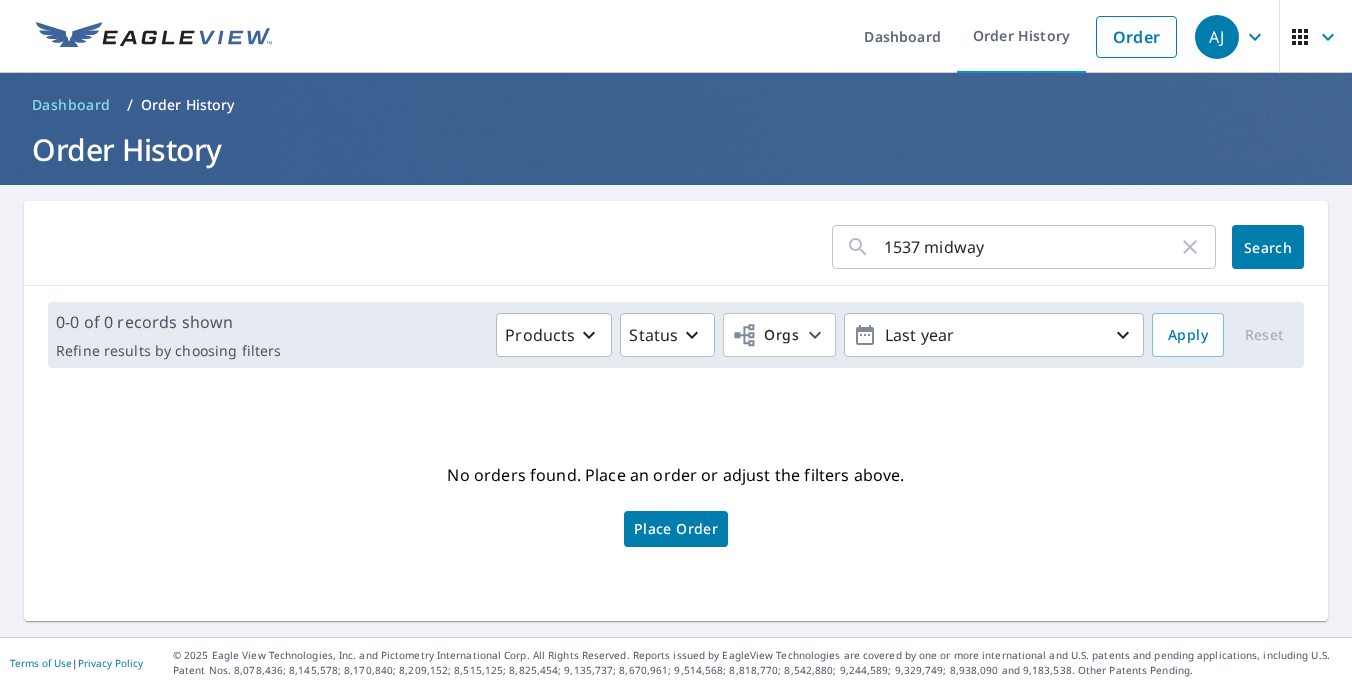 click on "1537 midway" at bounding box center (1031, 247) 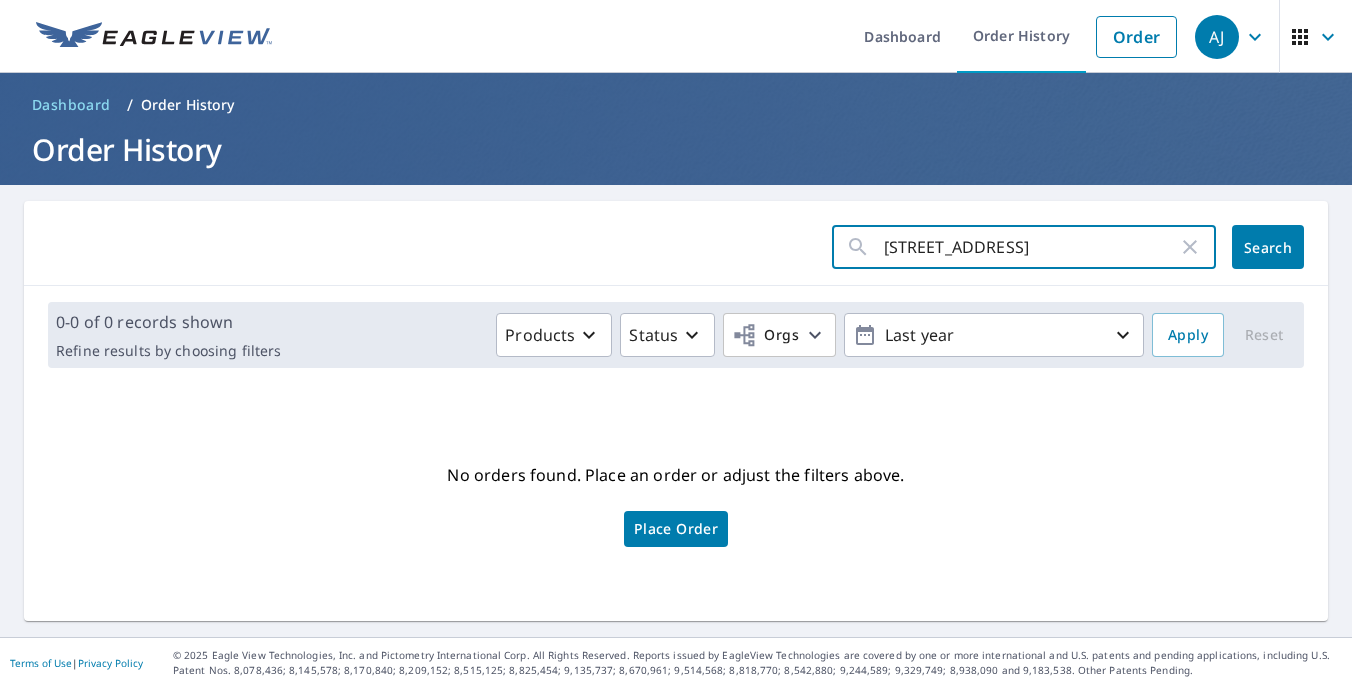 type on "[STREET_ADDRESS]" 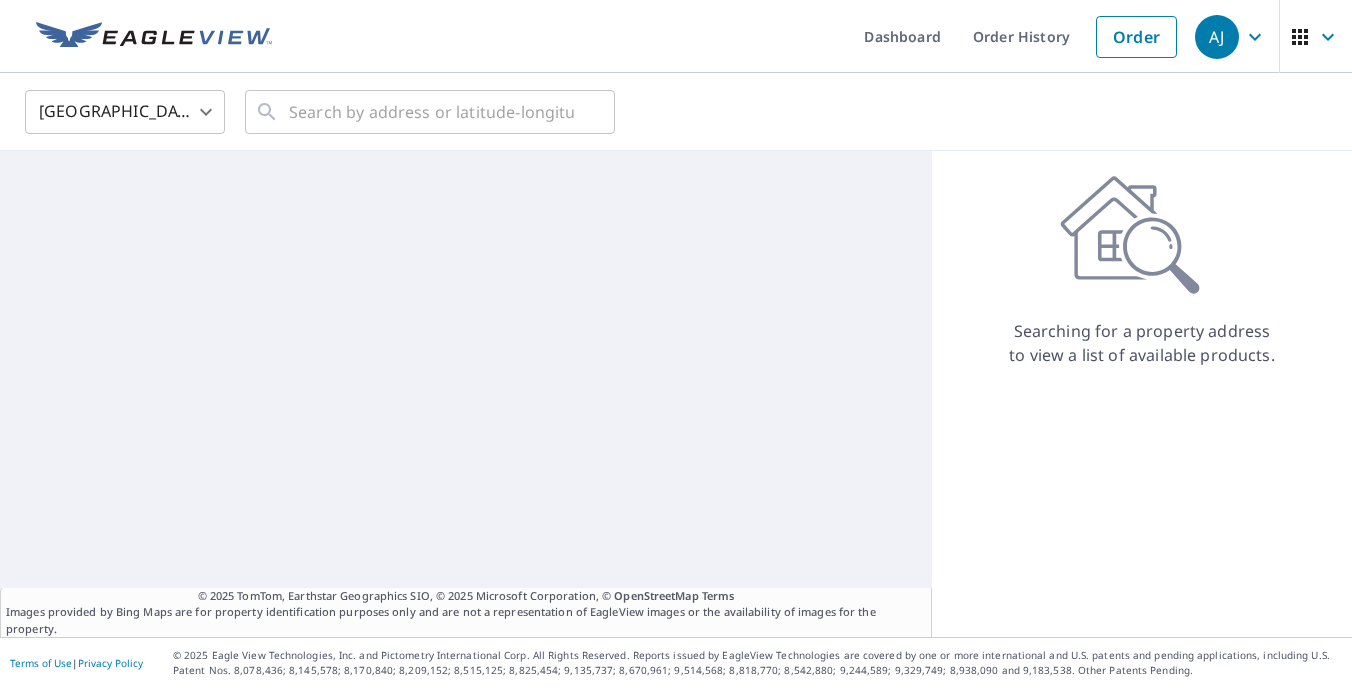 scroll, scrollTop: 0, scrollLeft: 0, axis: both 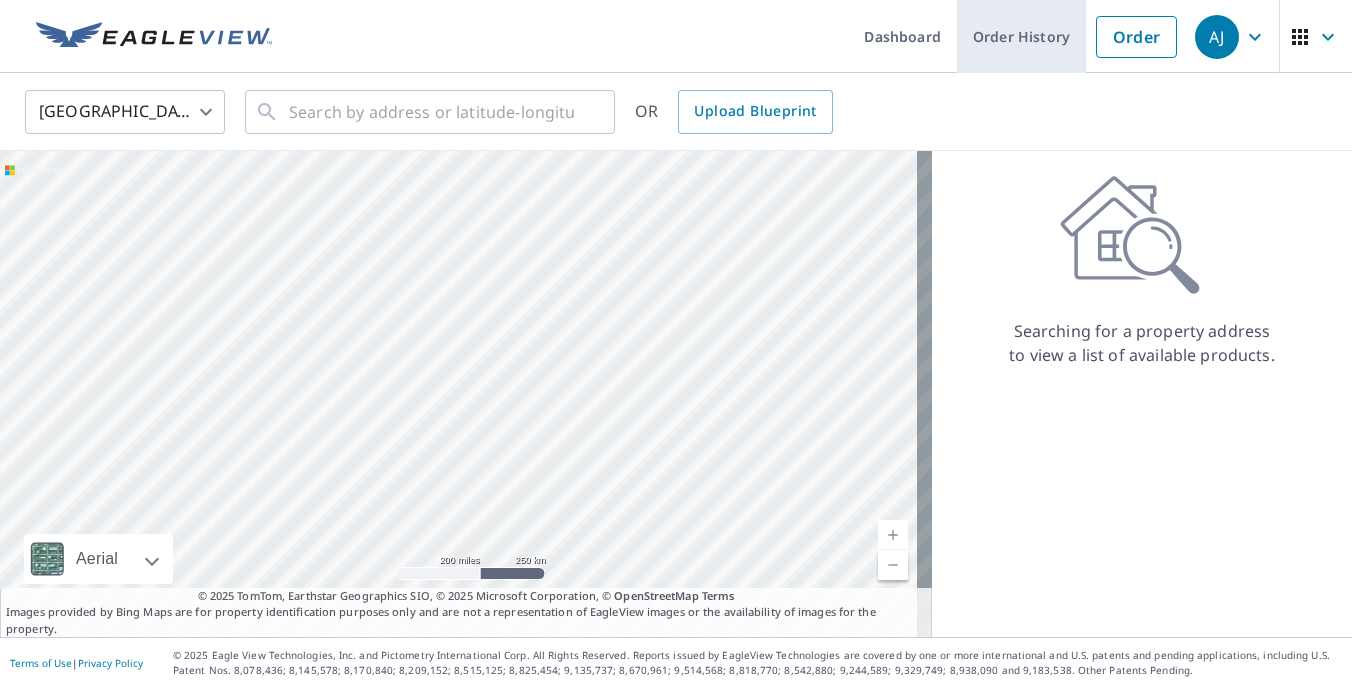 click on "Order History" at bounding box center [1021, 36] 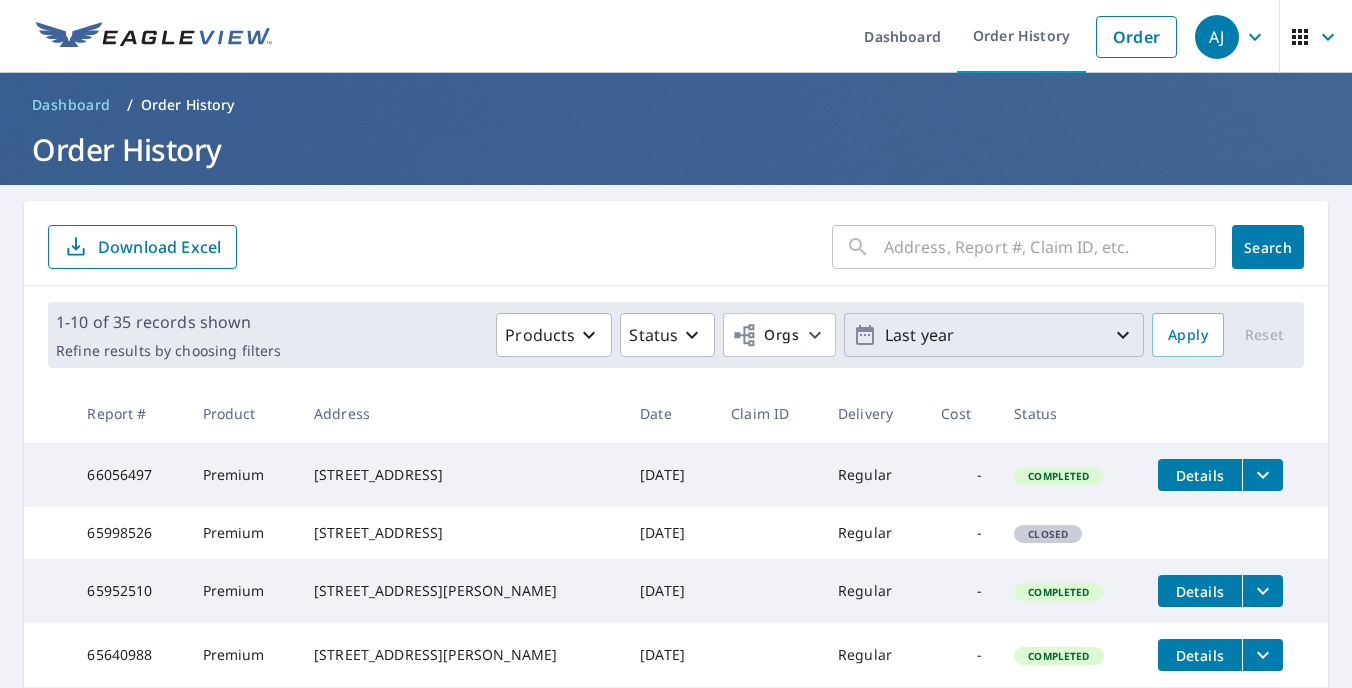 click 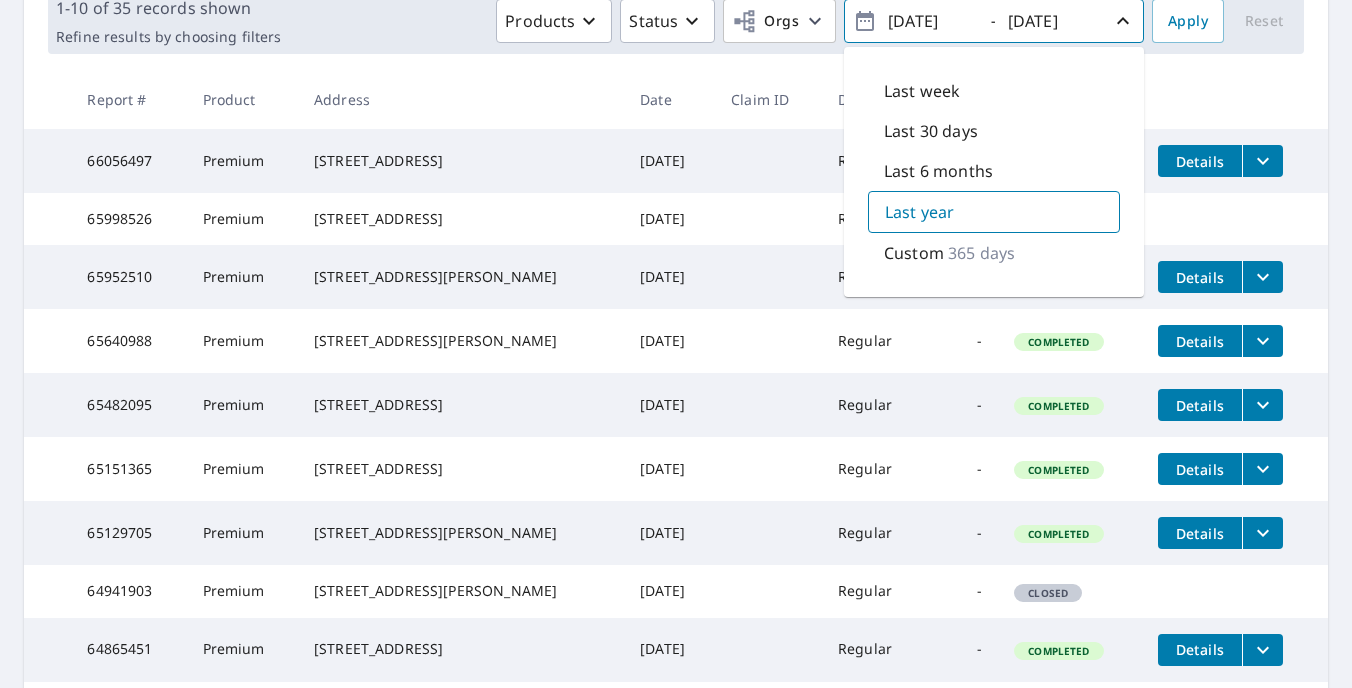 scroll, scrollTop: 200, scrollLeft: 0, axis: vertical 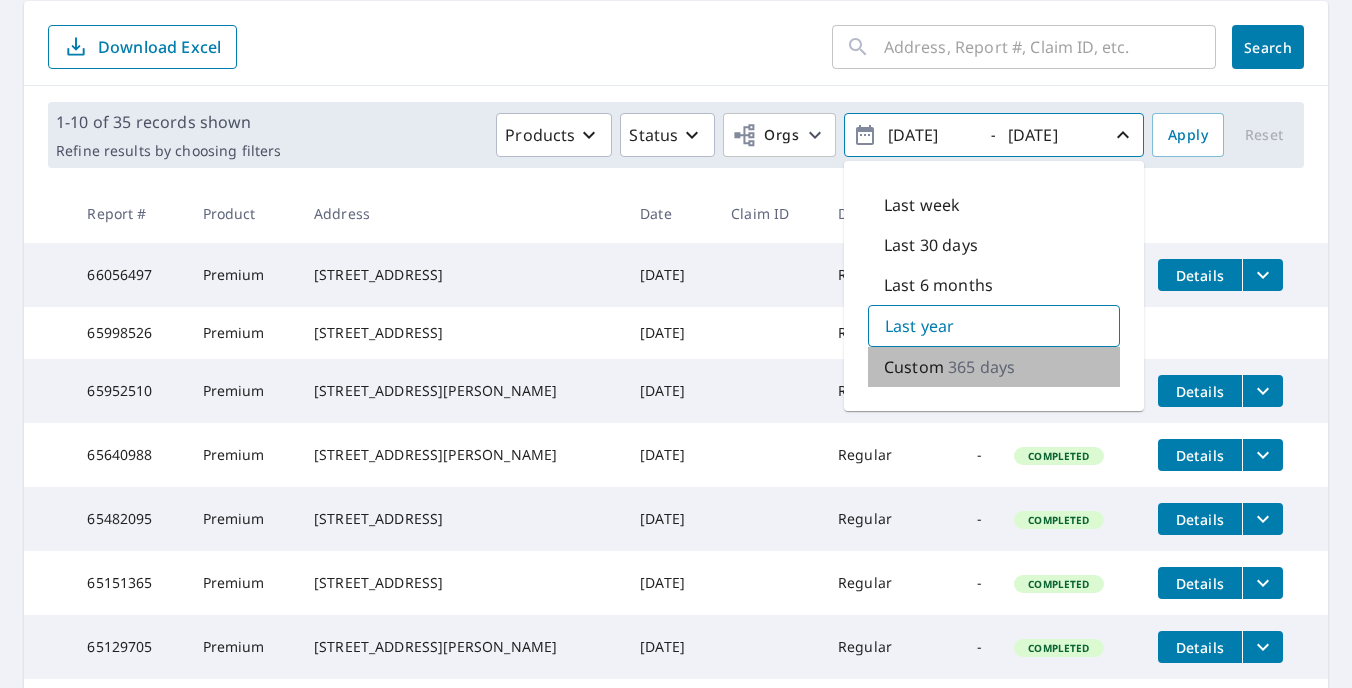 click on "Custom" at bounding box center (914, 367) 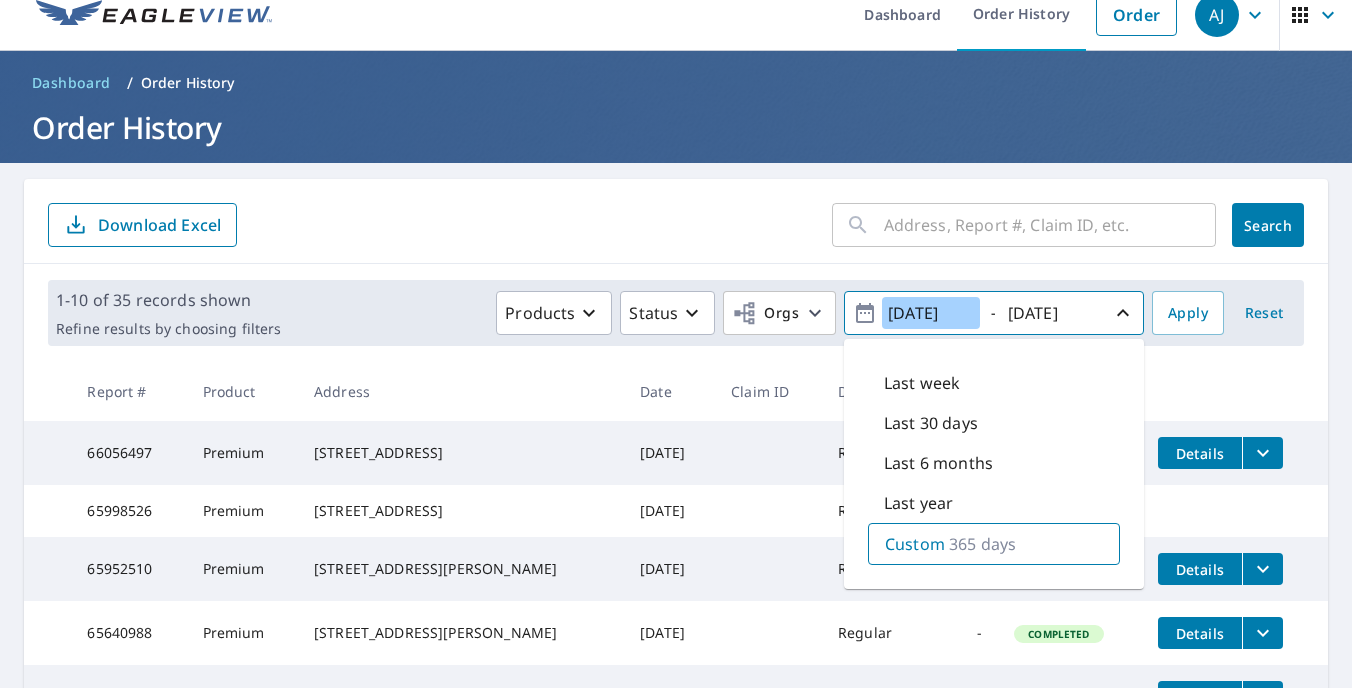scroll, scrollTop: 0, scrollLeft: 0, axis: both 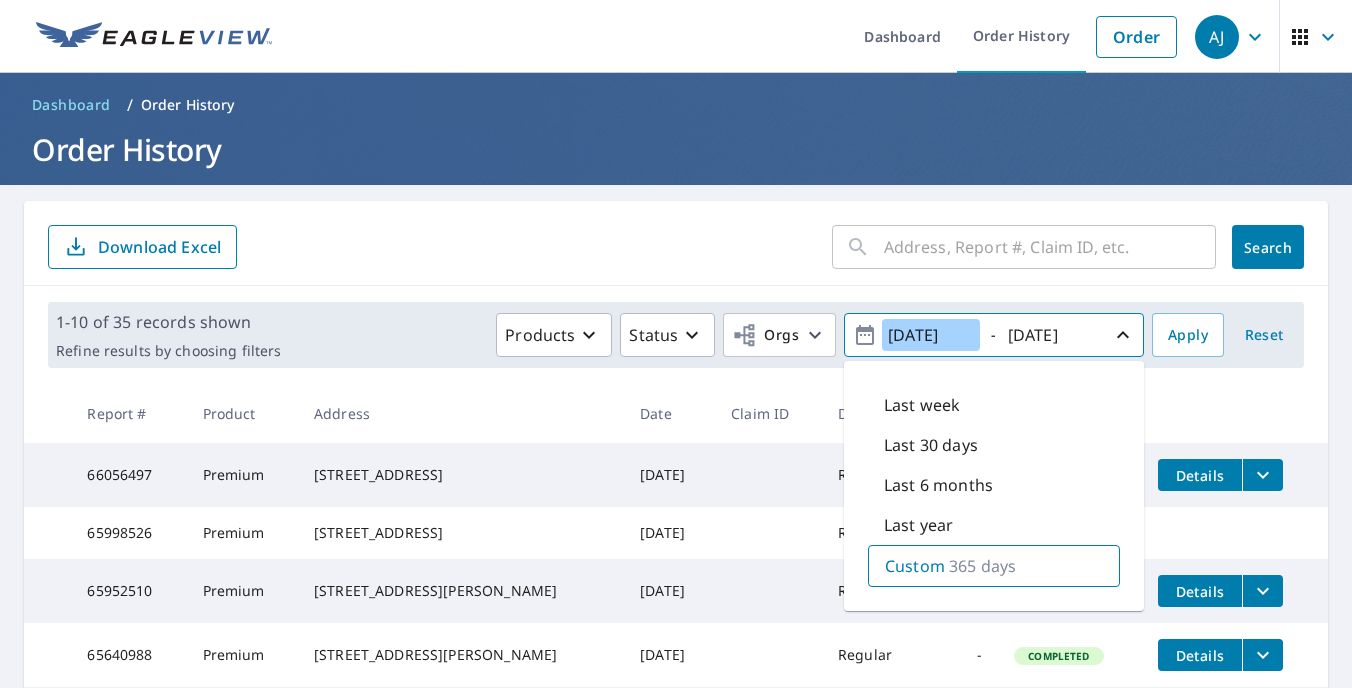 click on "2024/07/10" at bounding box center (931, 335) 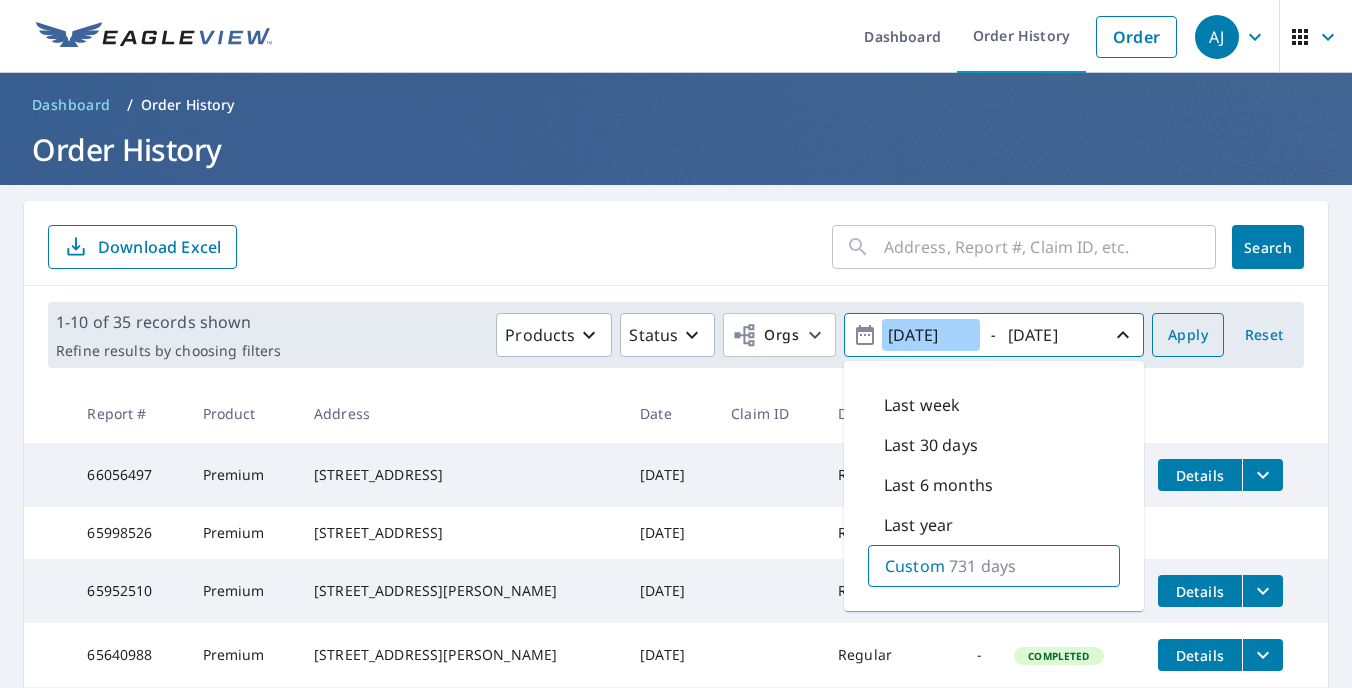 type on "2023/07/10" 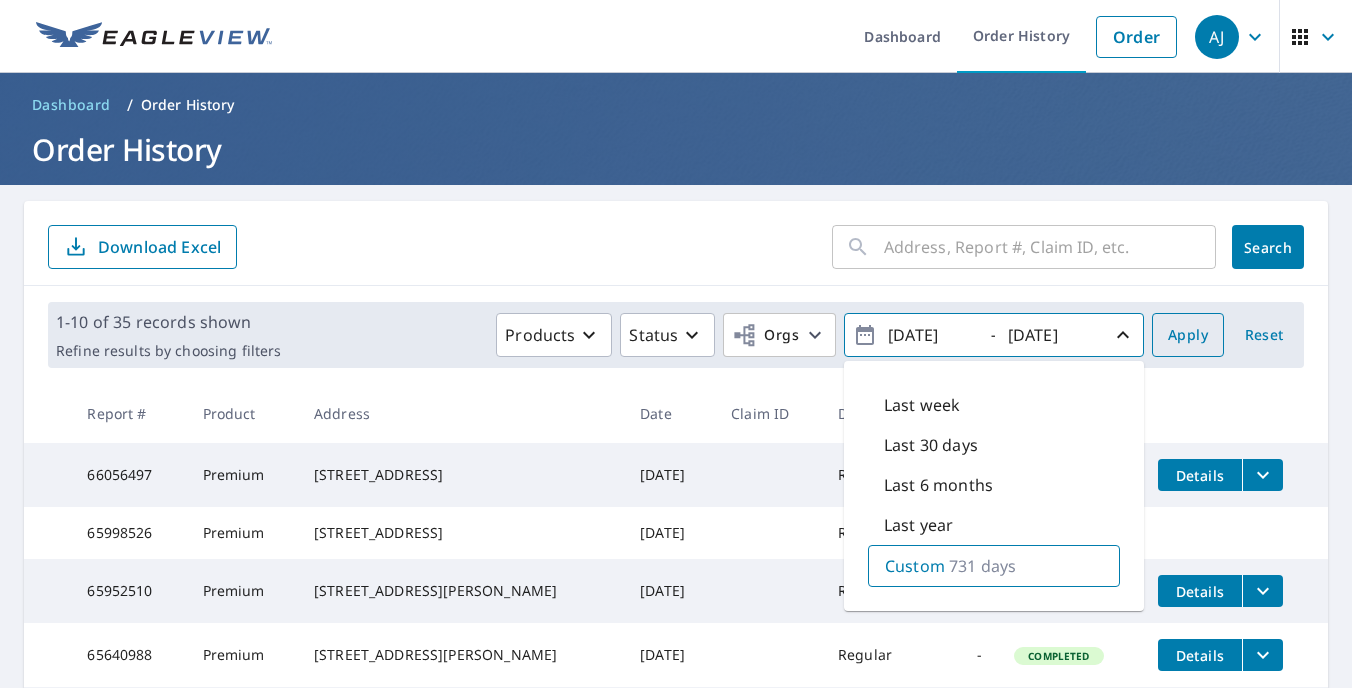 click on "Apply" at bounding box center [1188, 335] 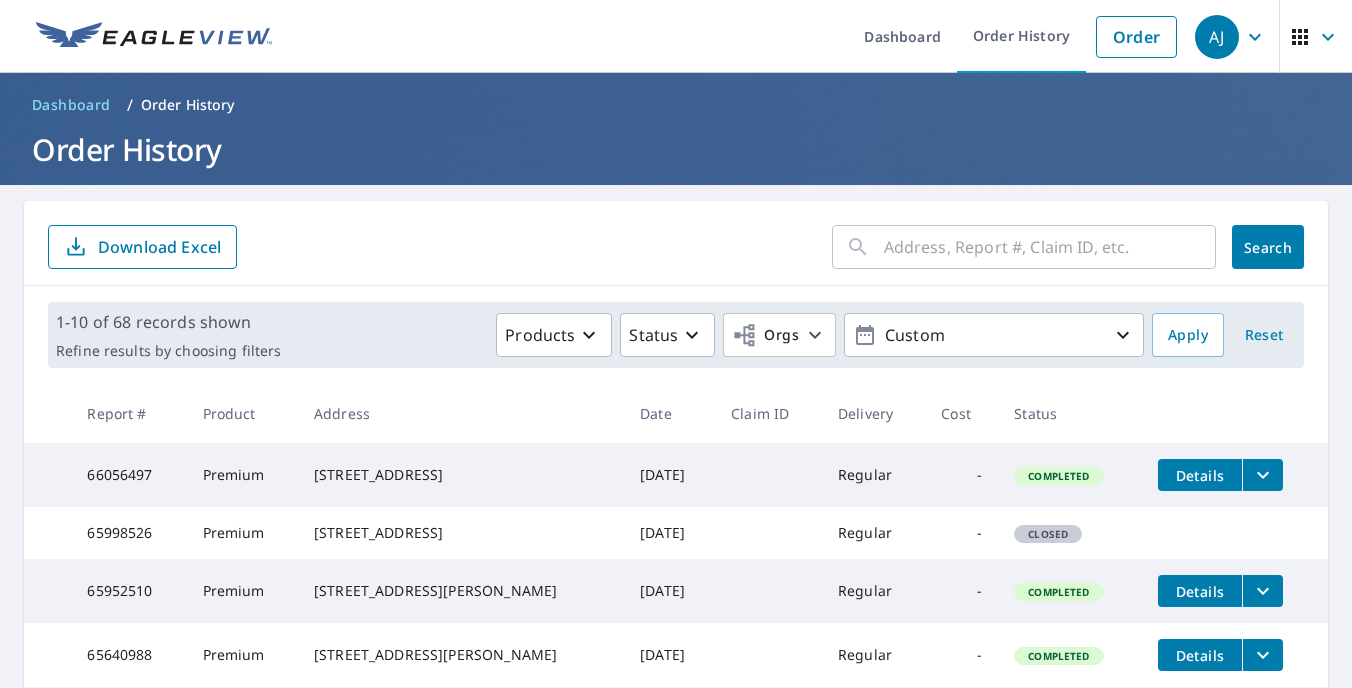 click at bounding box center (1050, 247) 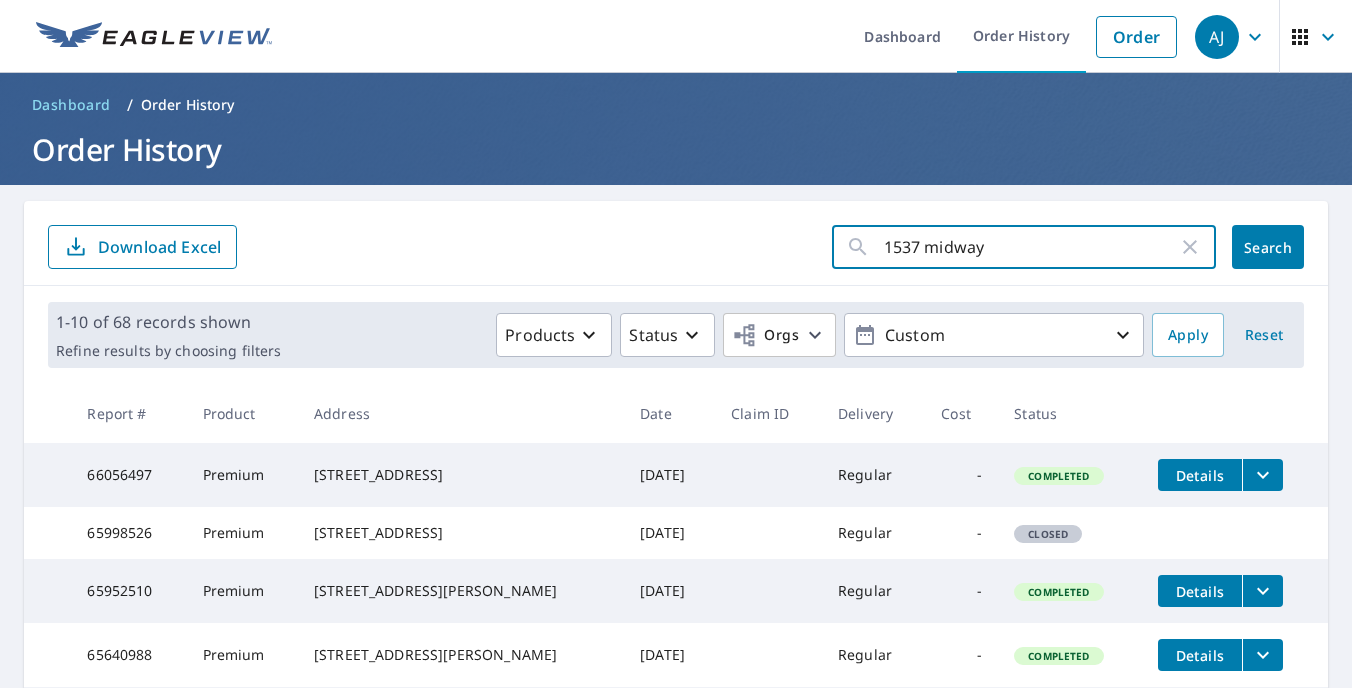 type on "1537 midway" 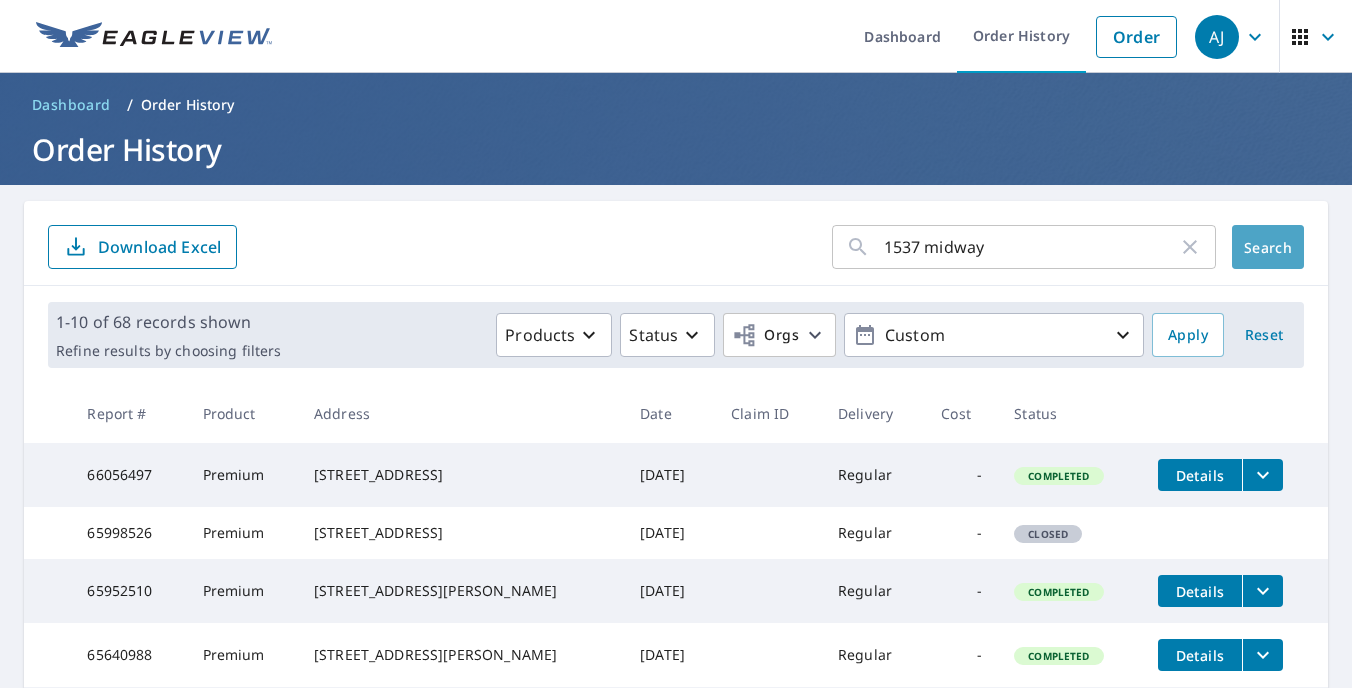click on "Search" at bounding box center (1268, 247) 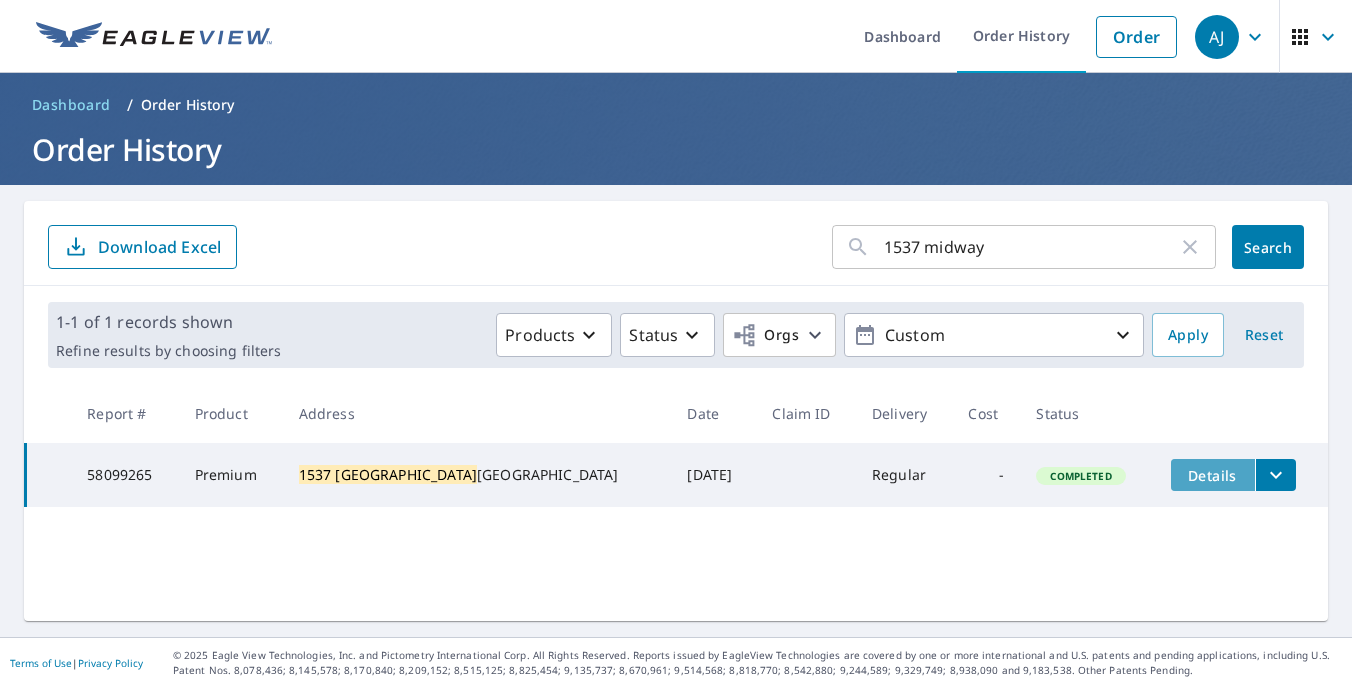 click on "Details" at bounding box center [1213, 475] 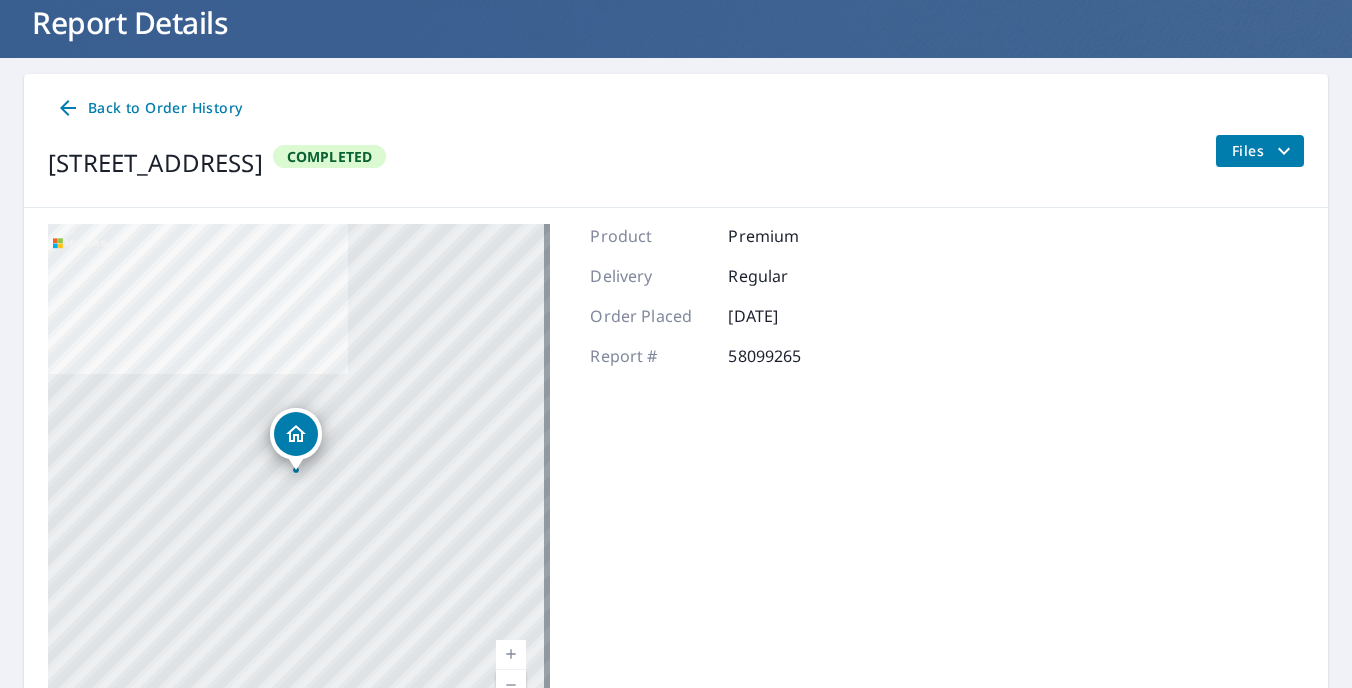 scroll, scrollTop: 0, scrollLeft: 0, axis: both 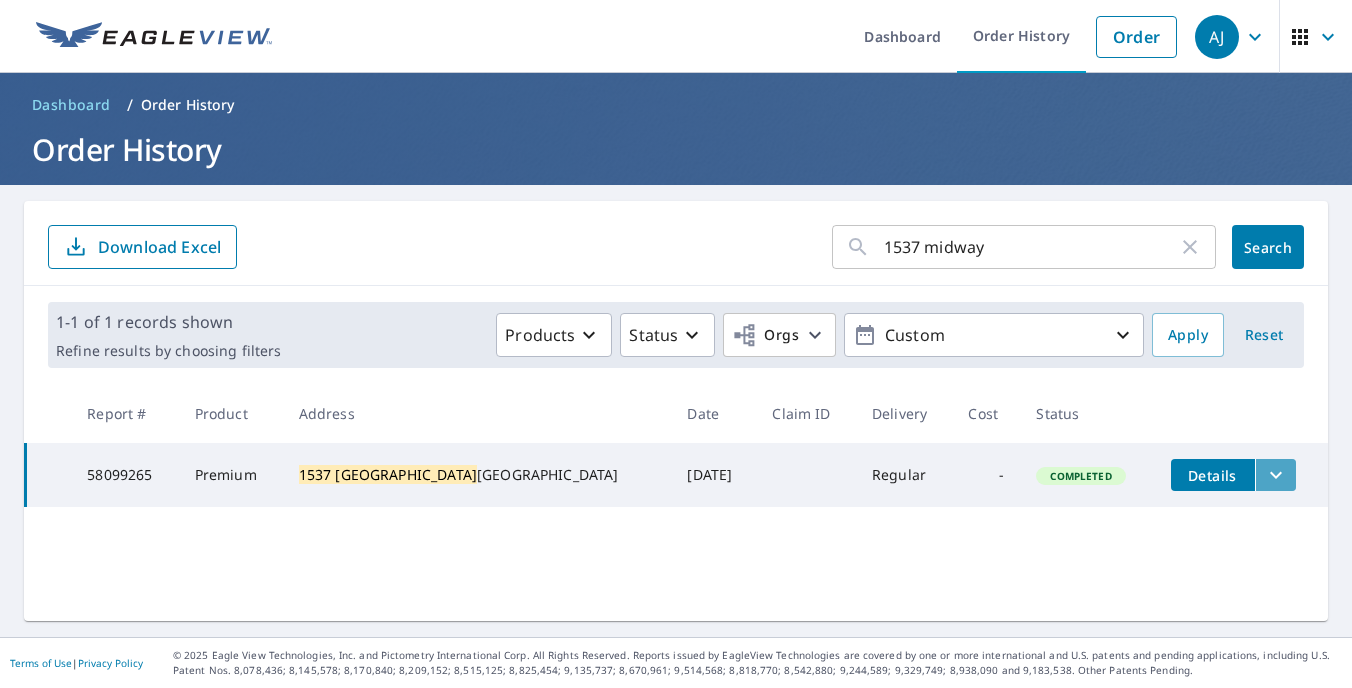 click 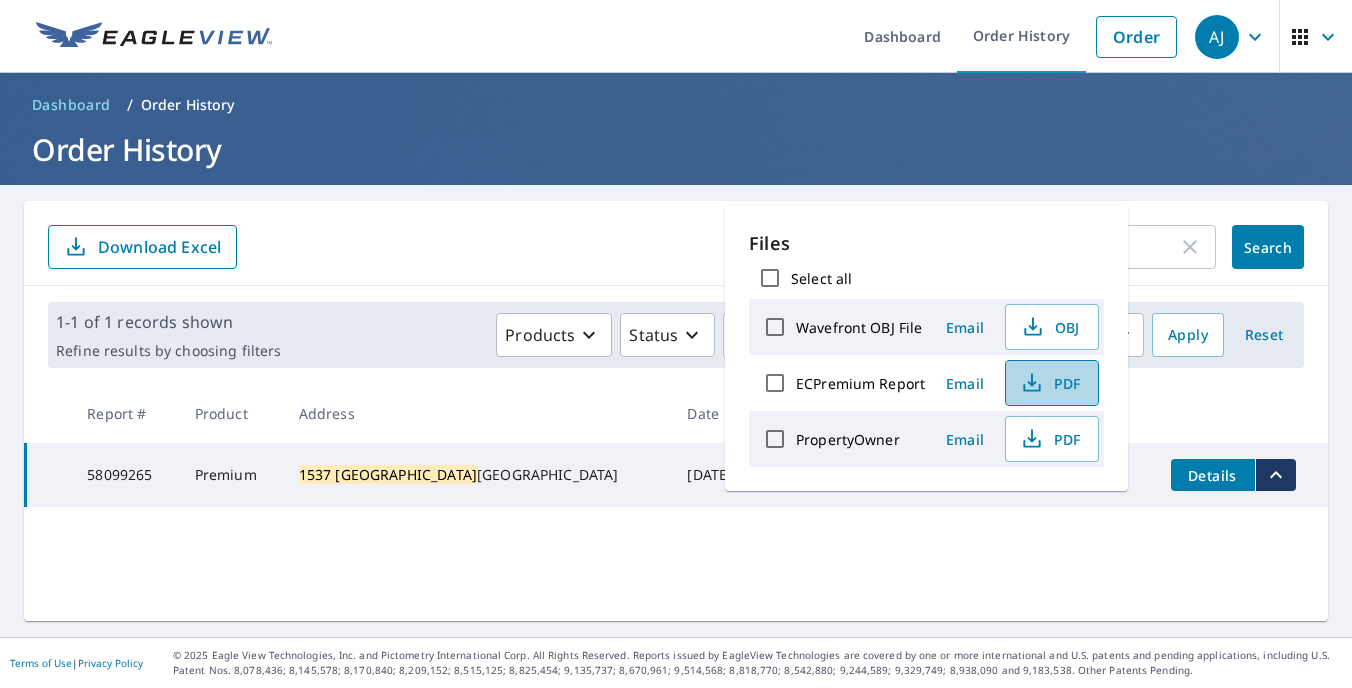 click on "PDF" at bounding box center (1050, 383) 